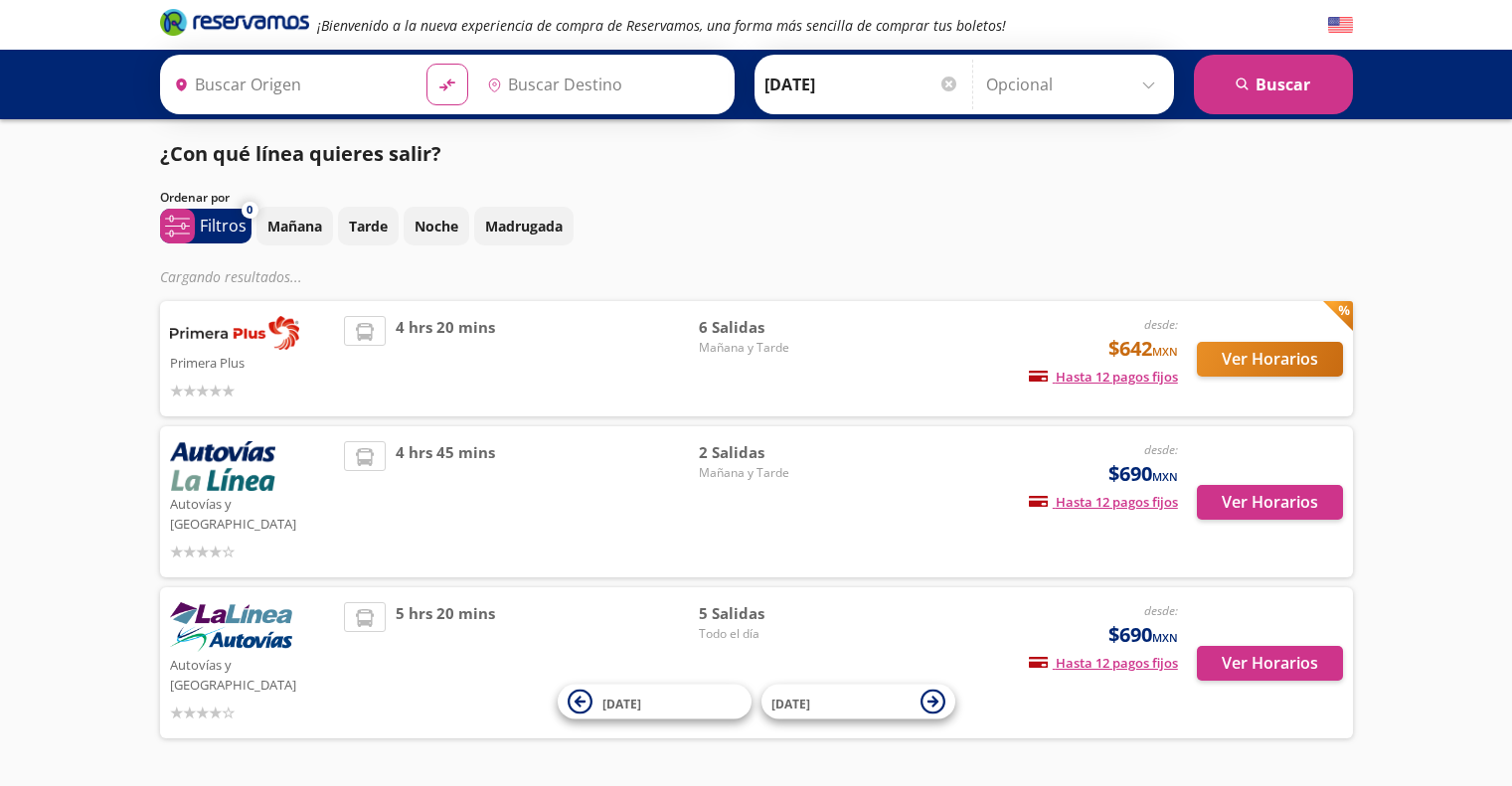 type on "[GEOGRAPHIC_DATA], [GEOGRAPHIC_DATA]" 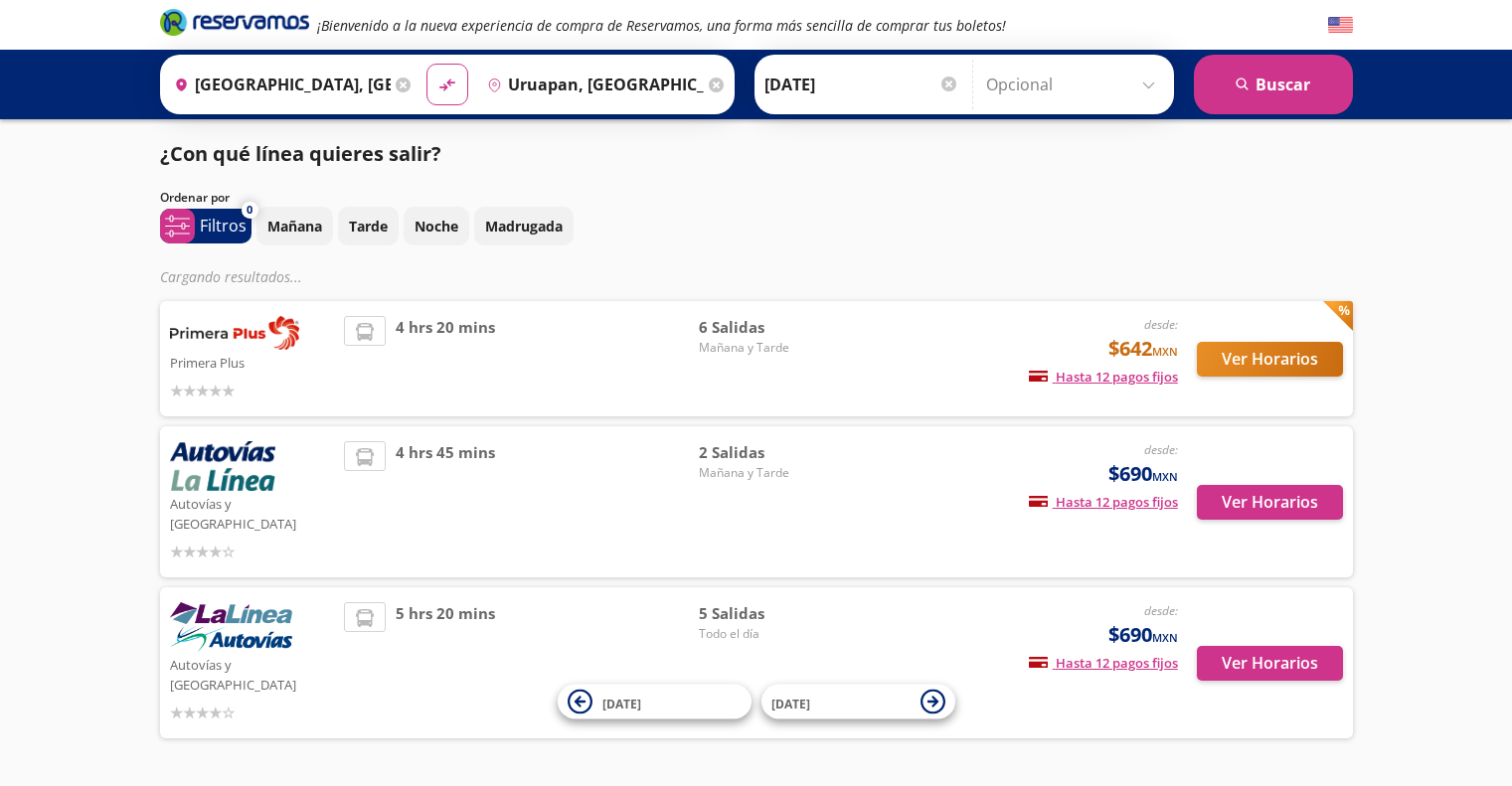 scroll, scrollTop: 0, scrollLeft: 0, axis: both 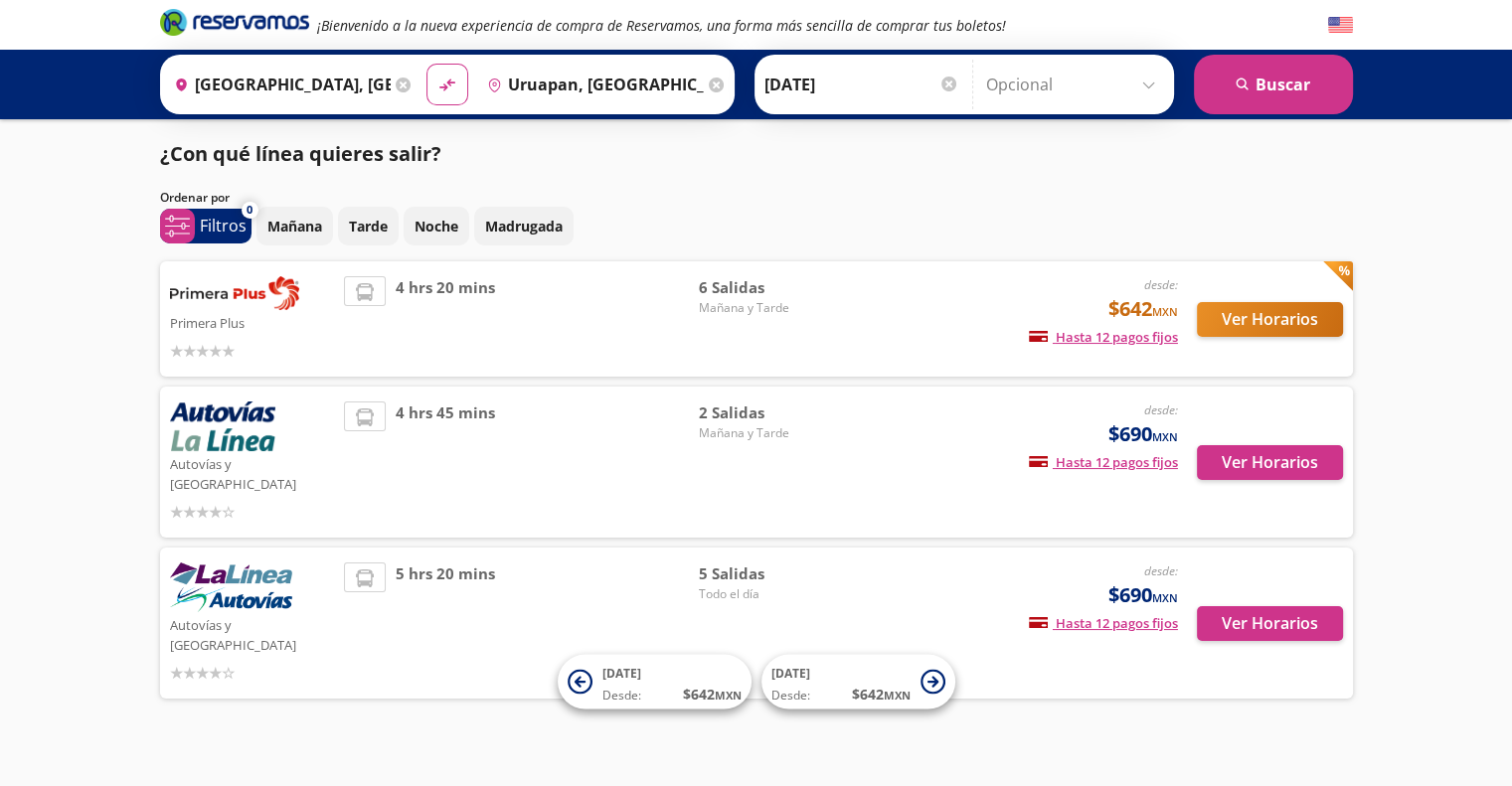 click on "desde: $642  MXN   Hasta 12 pagos fijos Pagos fijos en compras mayores a $30 MXN, con tarjetas de bancos participantes" at bounding box center [1012, 319] 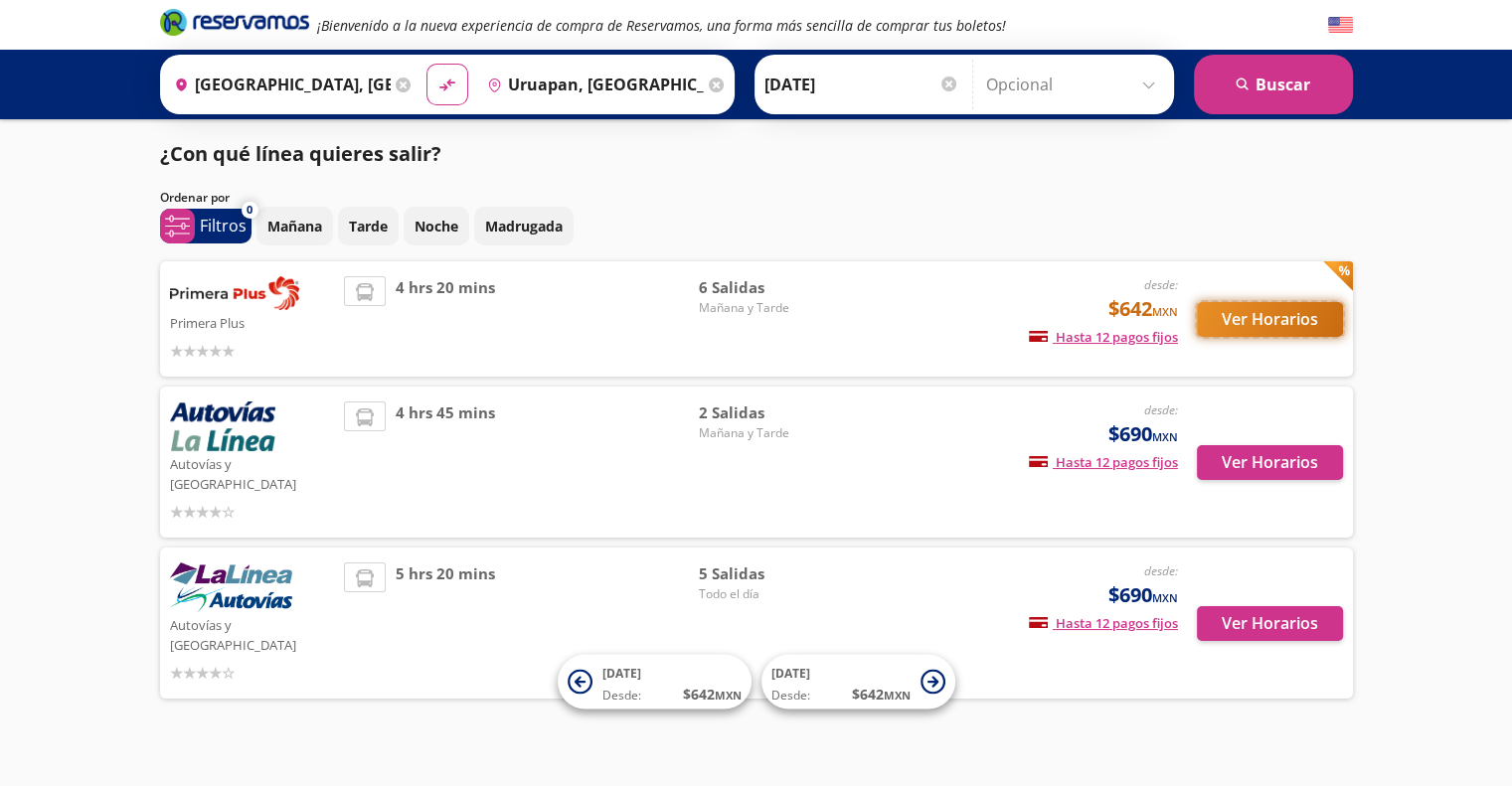 click on "Ver Horarios" at bounding box center (1269, 319) 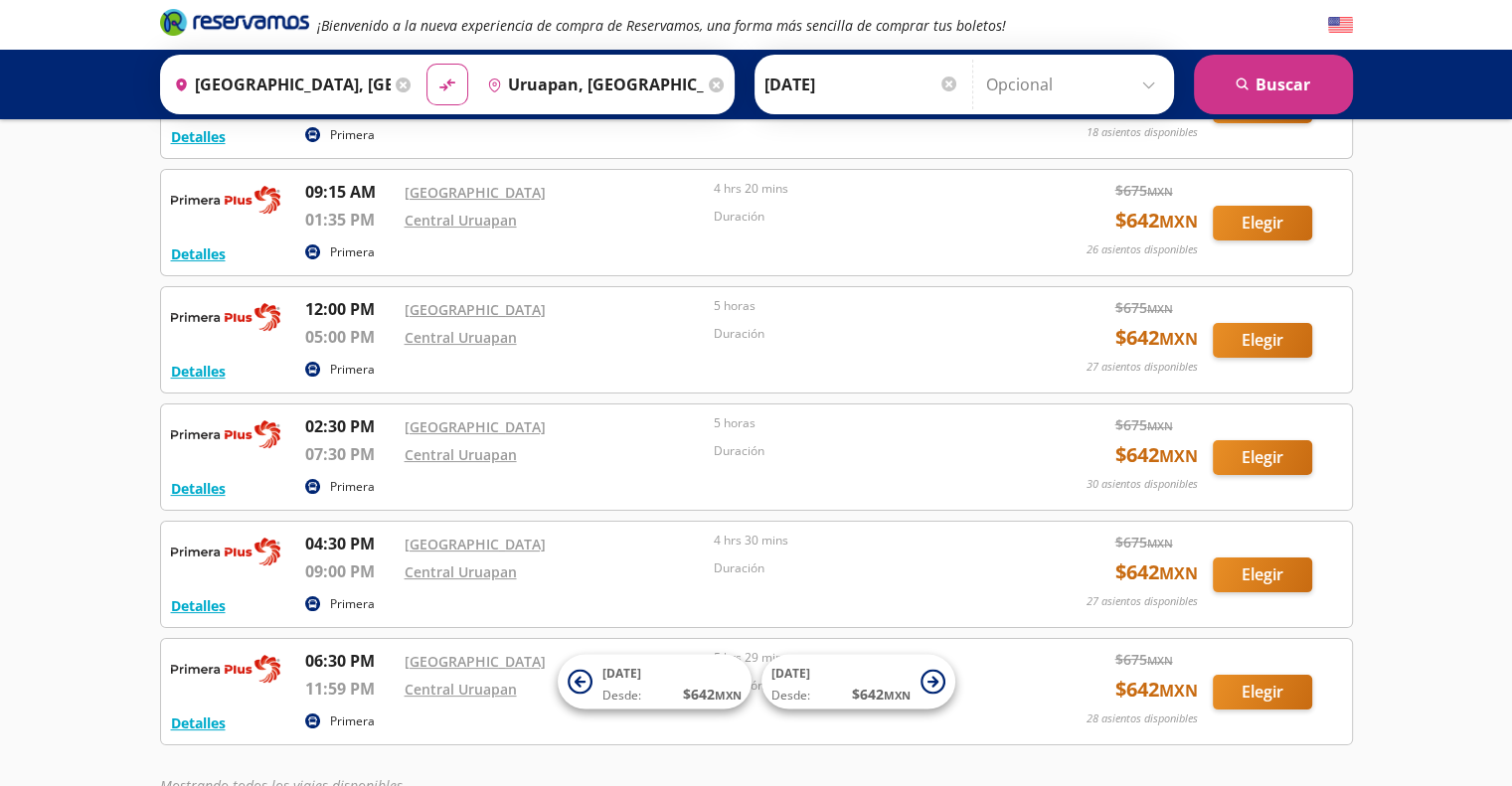 scroll, scrollTop: 319, scrollLeft: 0, axis: vertical 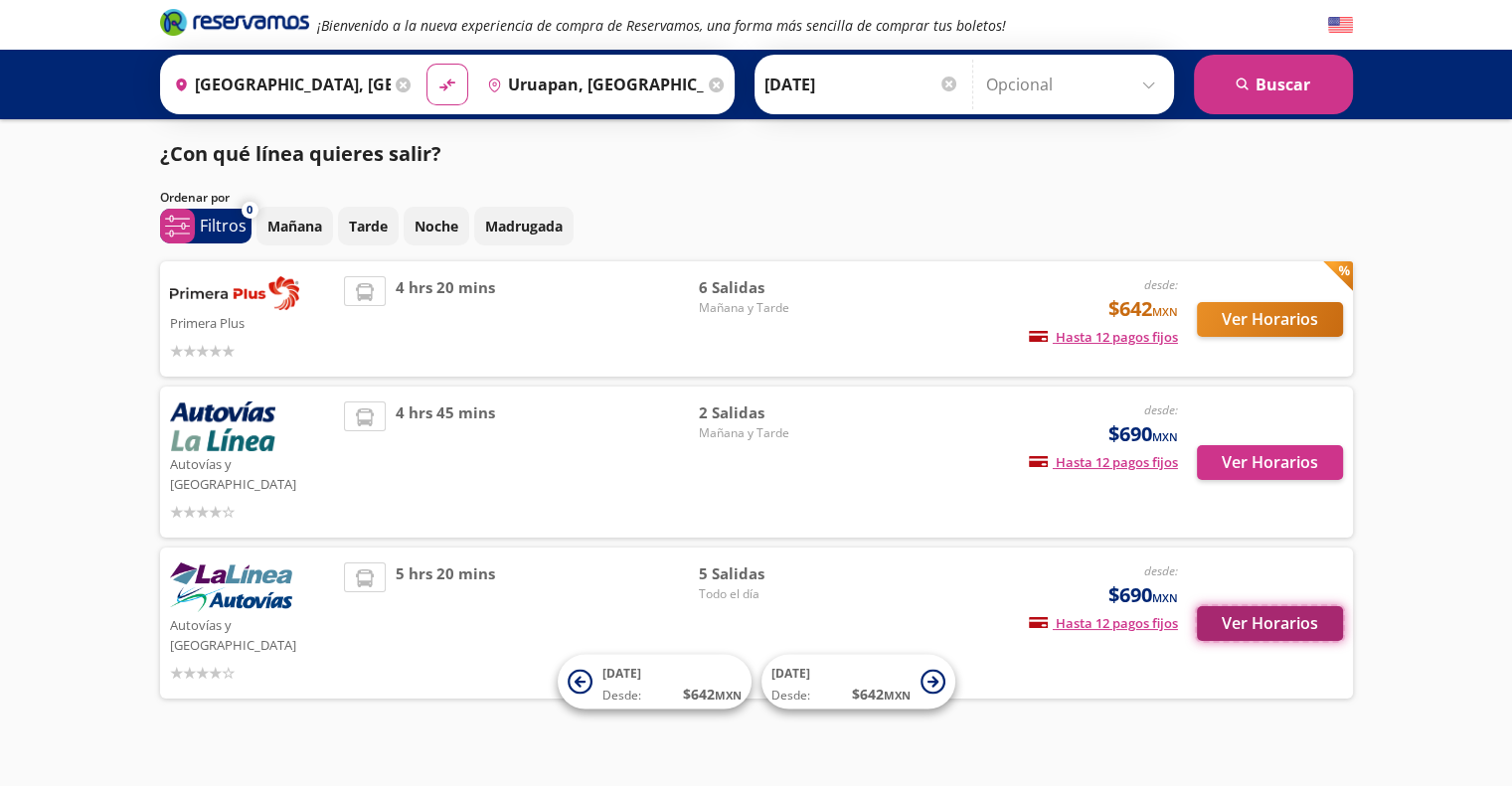 click on "Ver Horarios" at bounding box center (1269, 623) 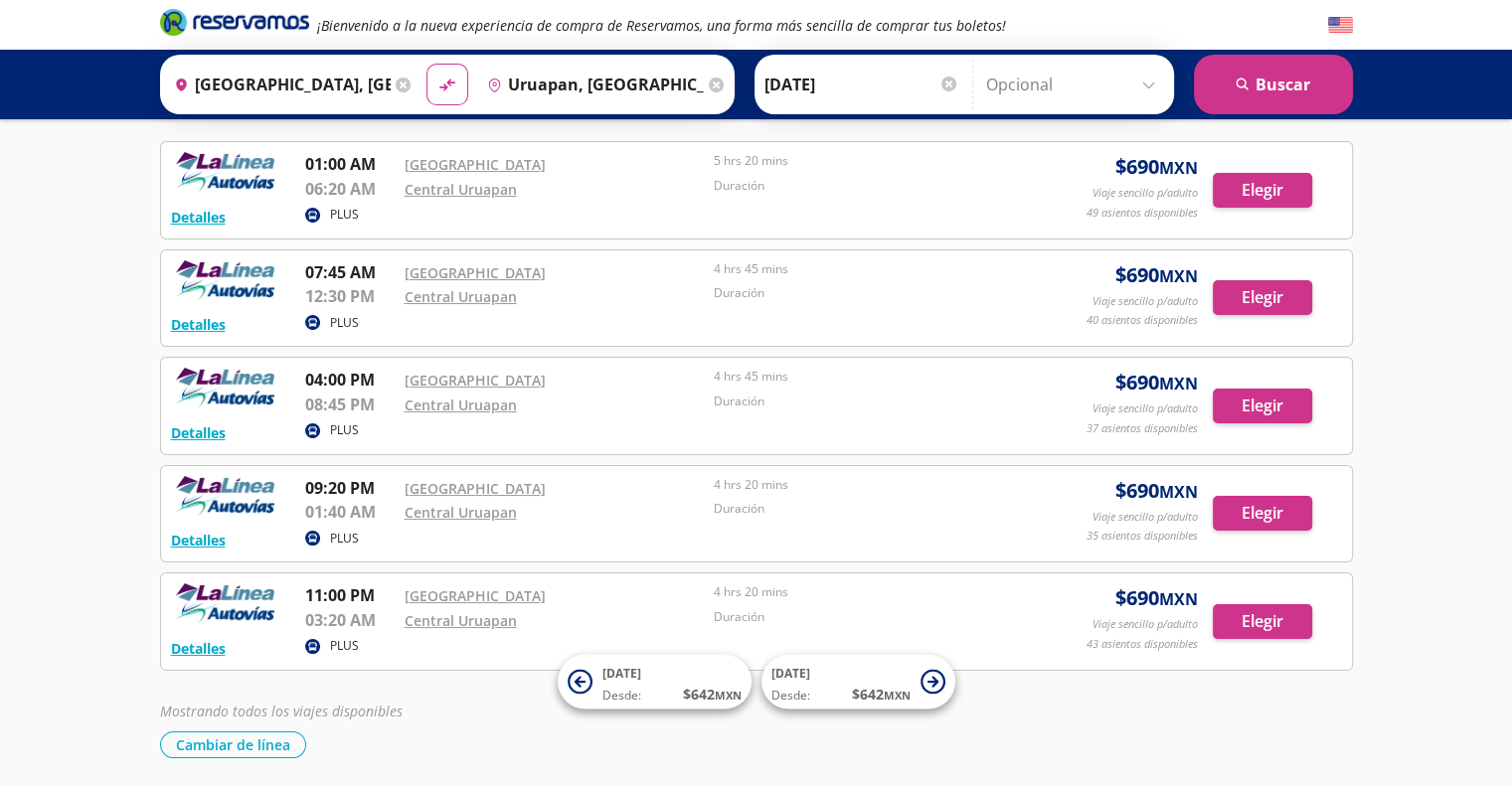 scroll, scrollTop: 155, scrollLeft: 0, axis: vertical 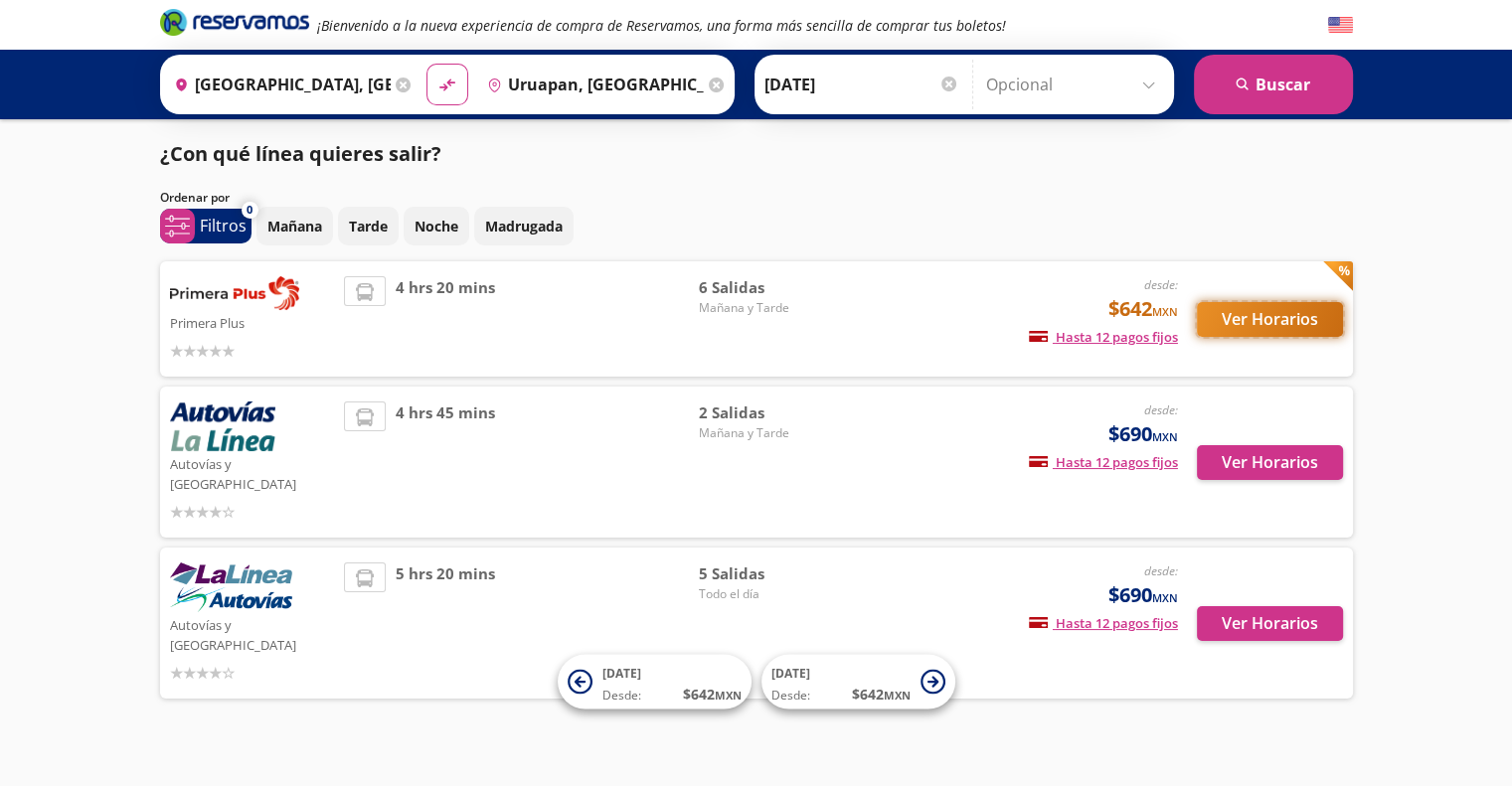 click on "Ver Horarios" at bounding box center (1269, 319) 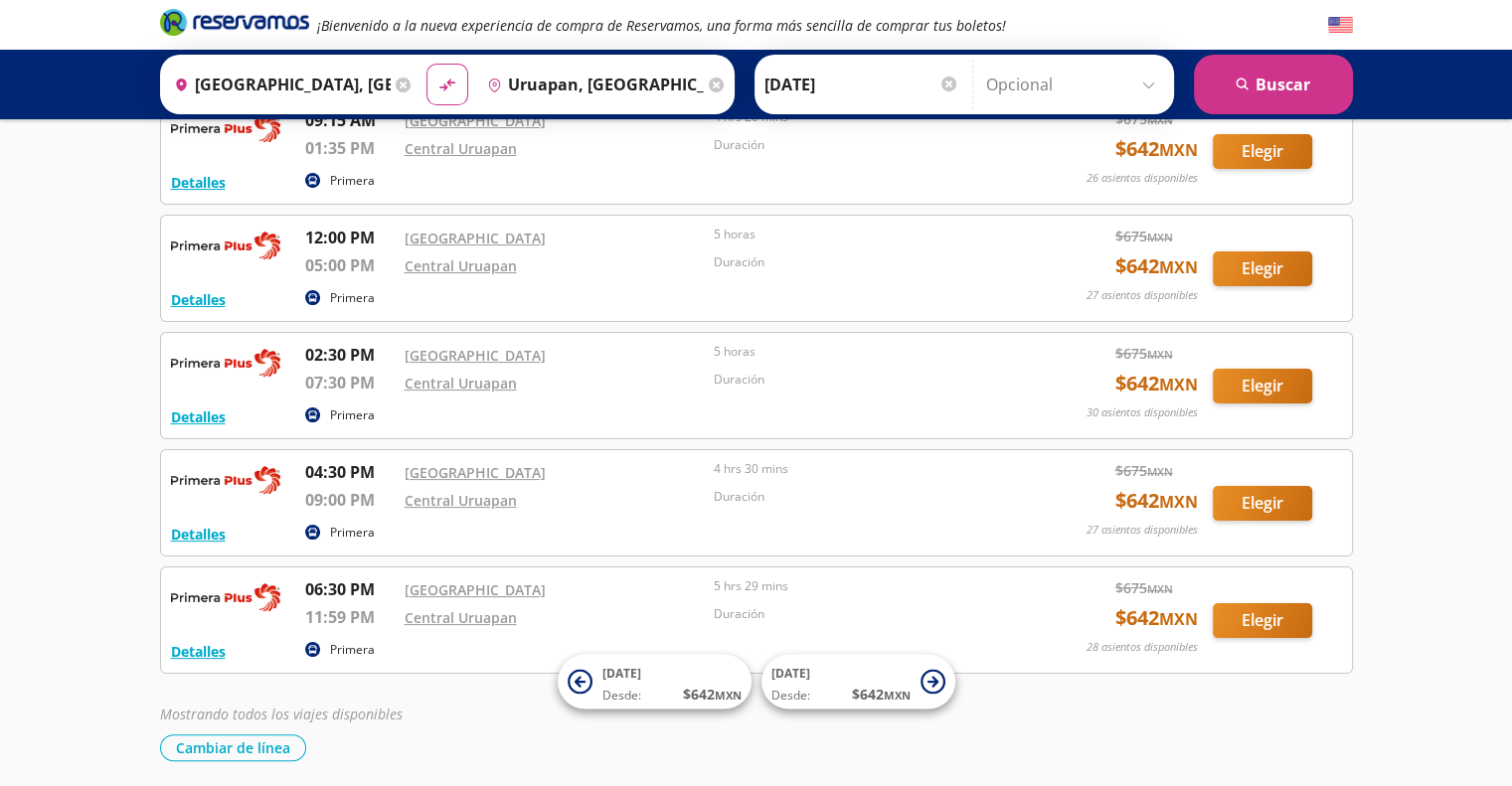 scroll, scrollTop: 319, scrollLeft: 0, axis: vertical 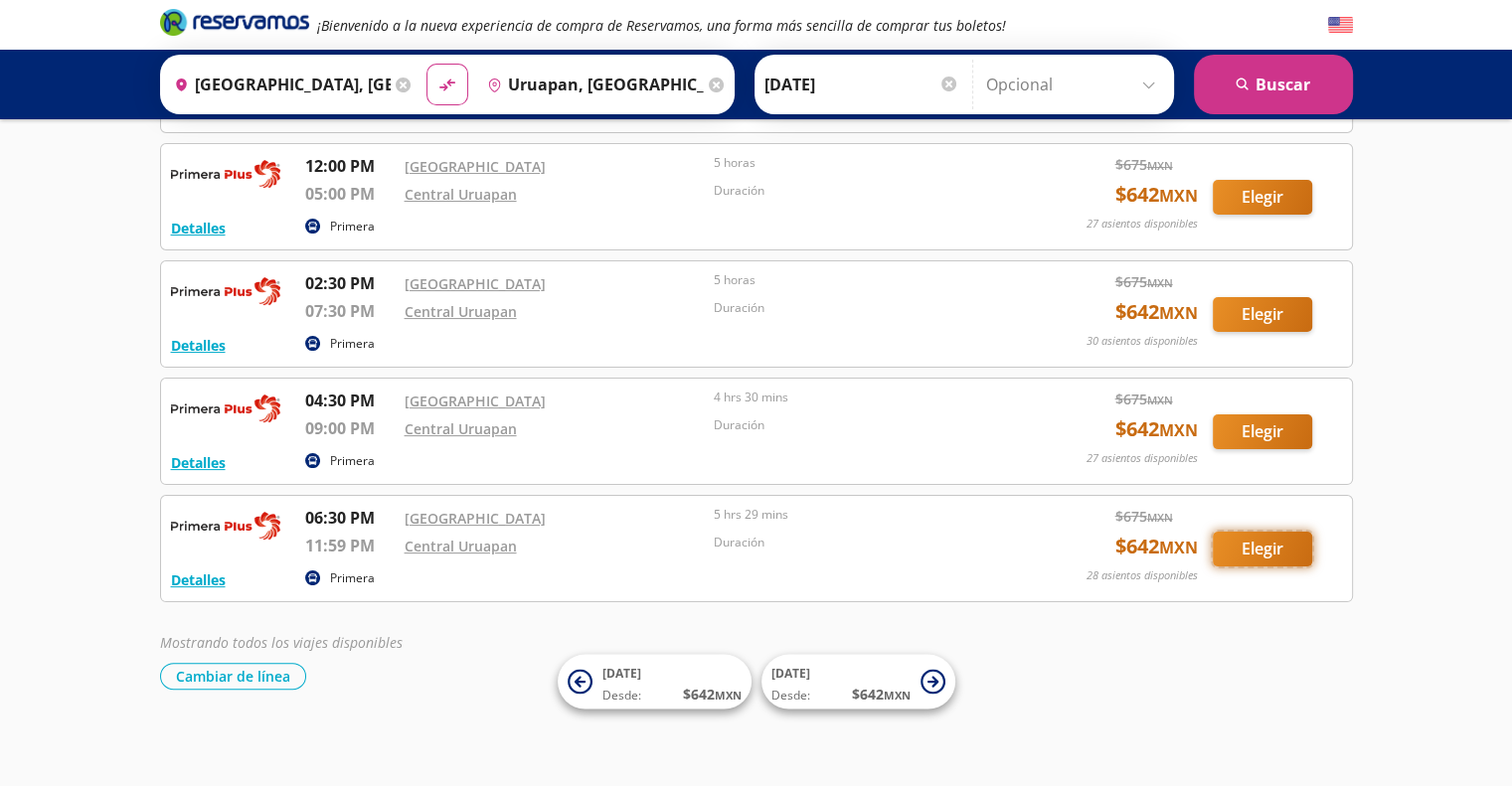 click on "Elegir" at bounding box center [1262, 549] 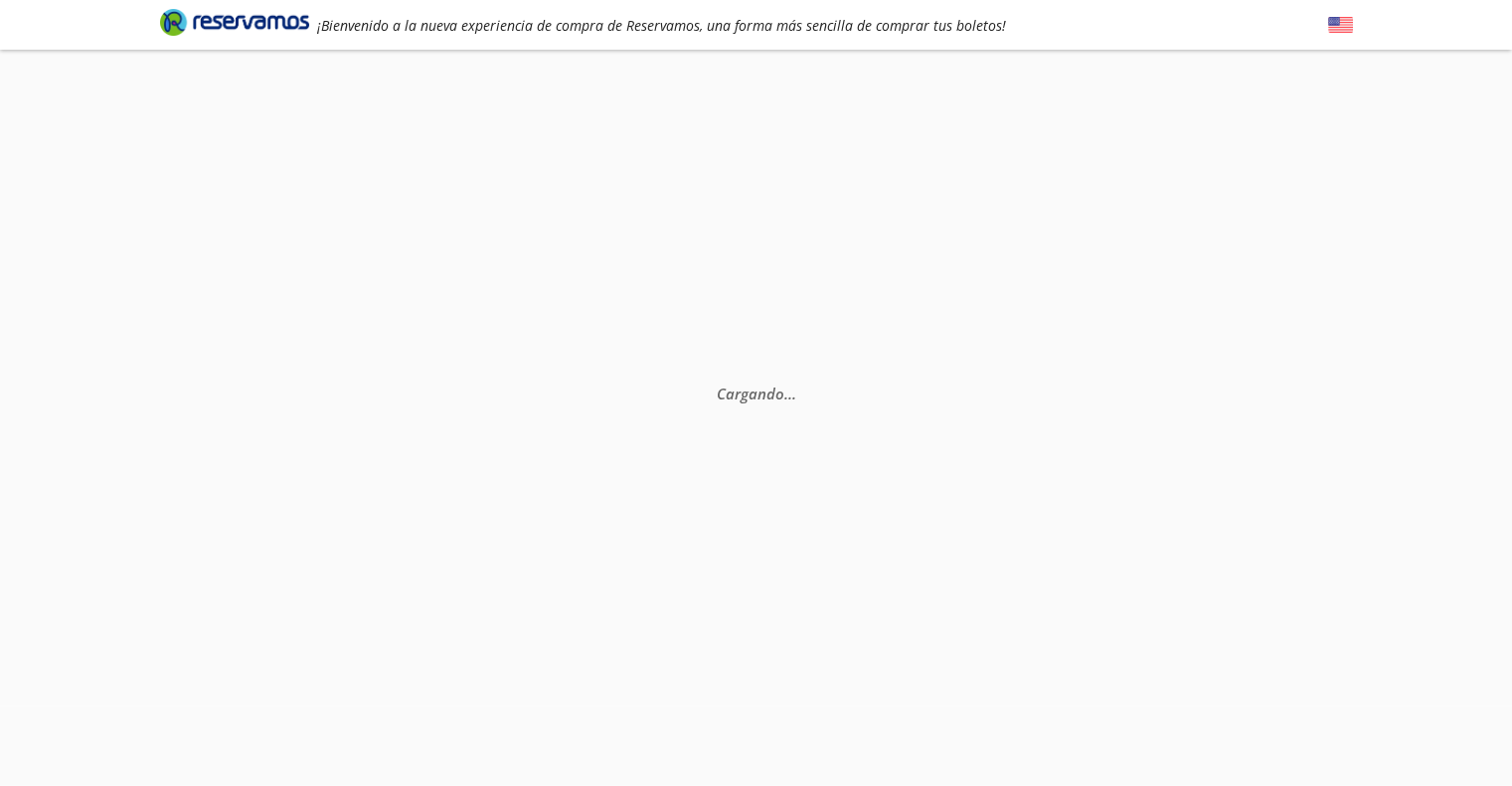 scroll, scrollTop: 0, scrollLeft: 0, axis: both 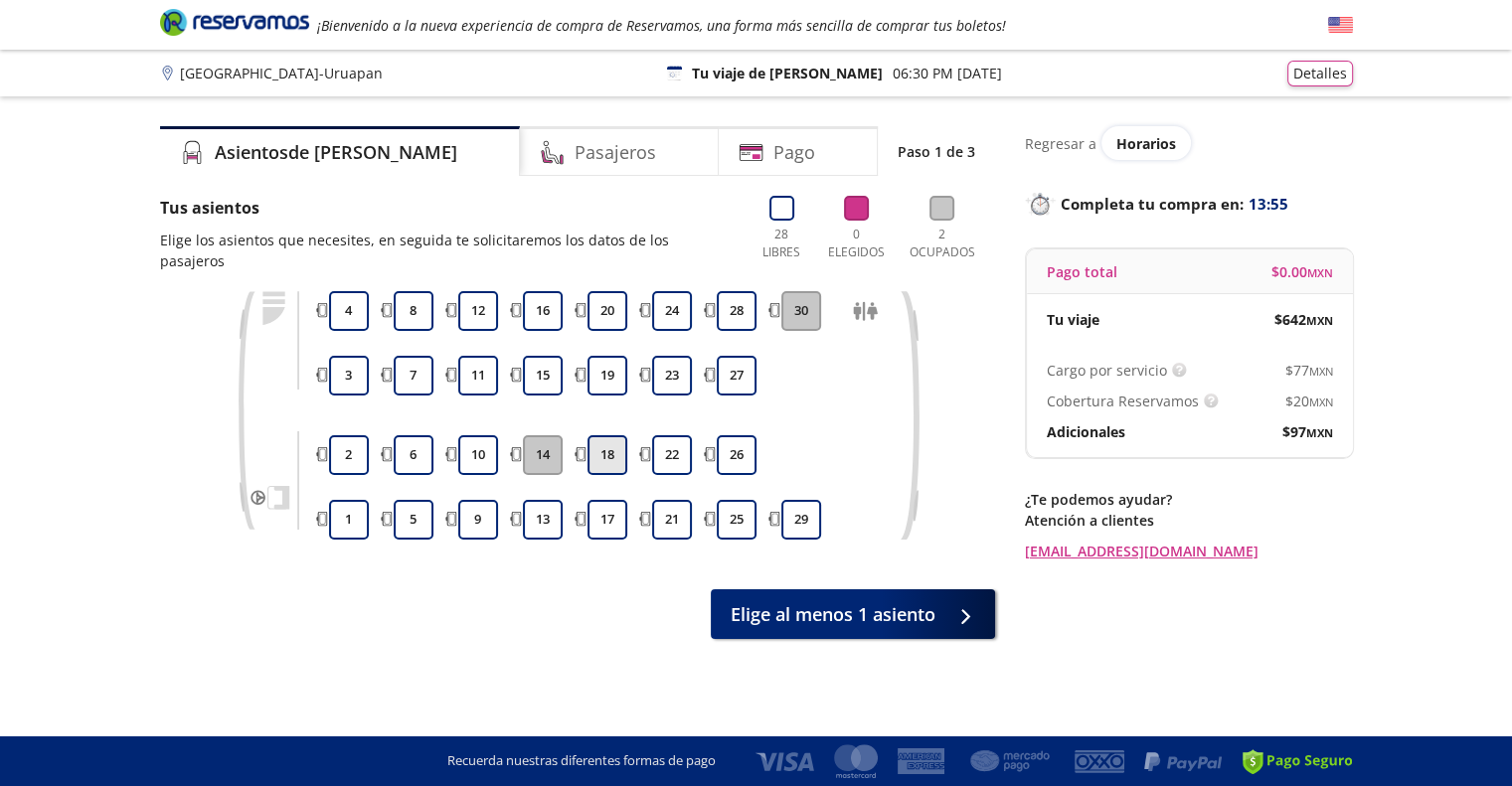 click on "18" at bounding box center (607, 455) 